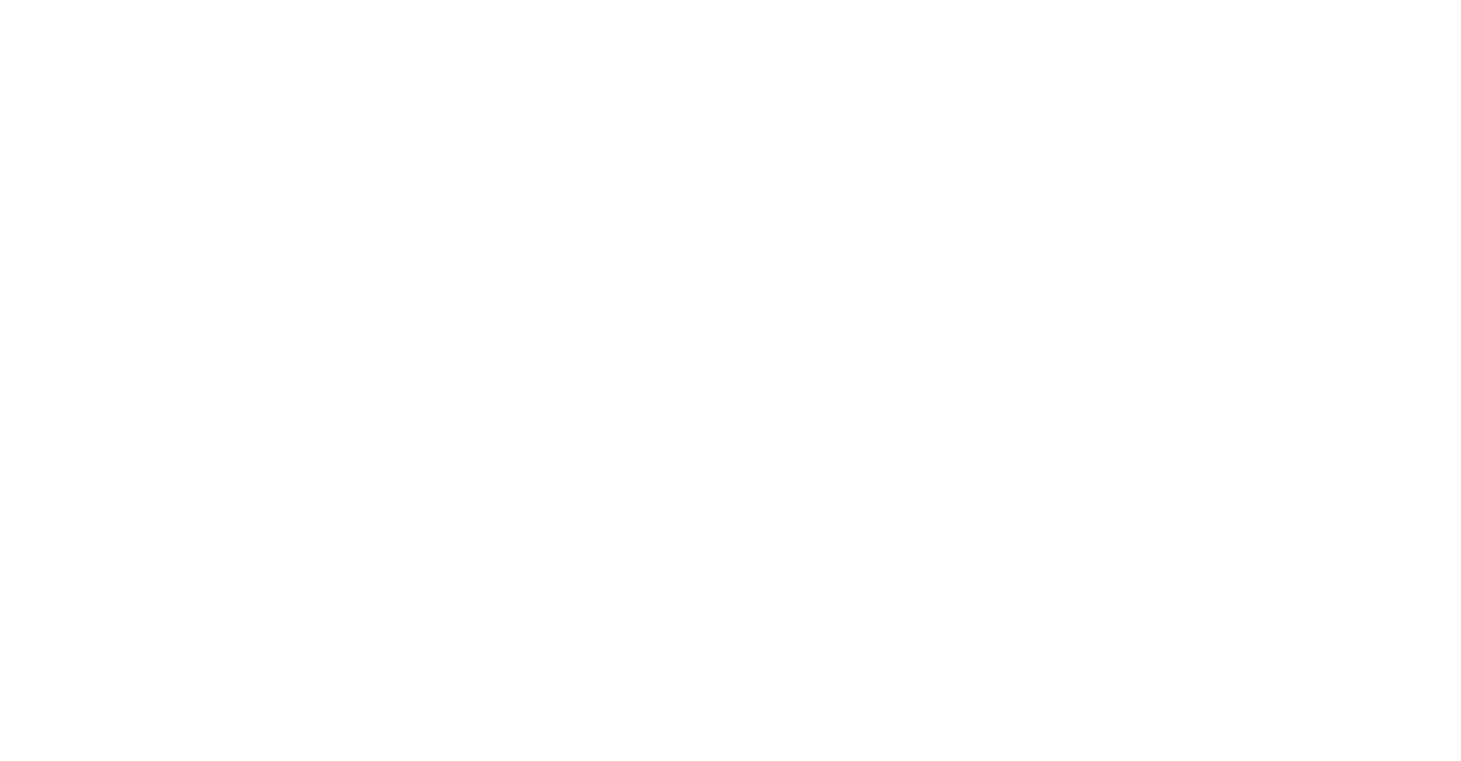 scroll, scrollTop: 0, scrollLeft: 0, axis: both 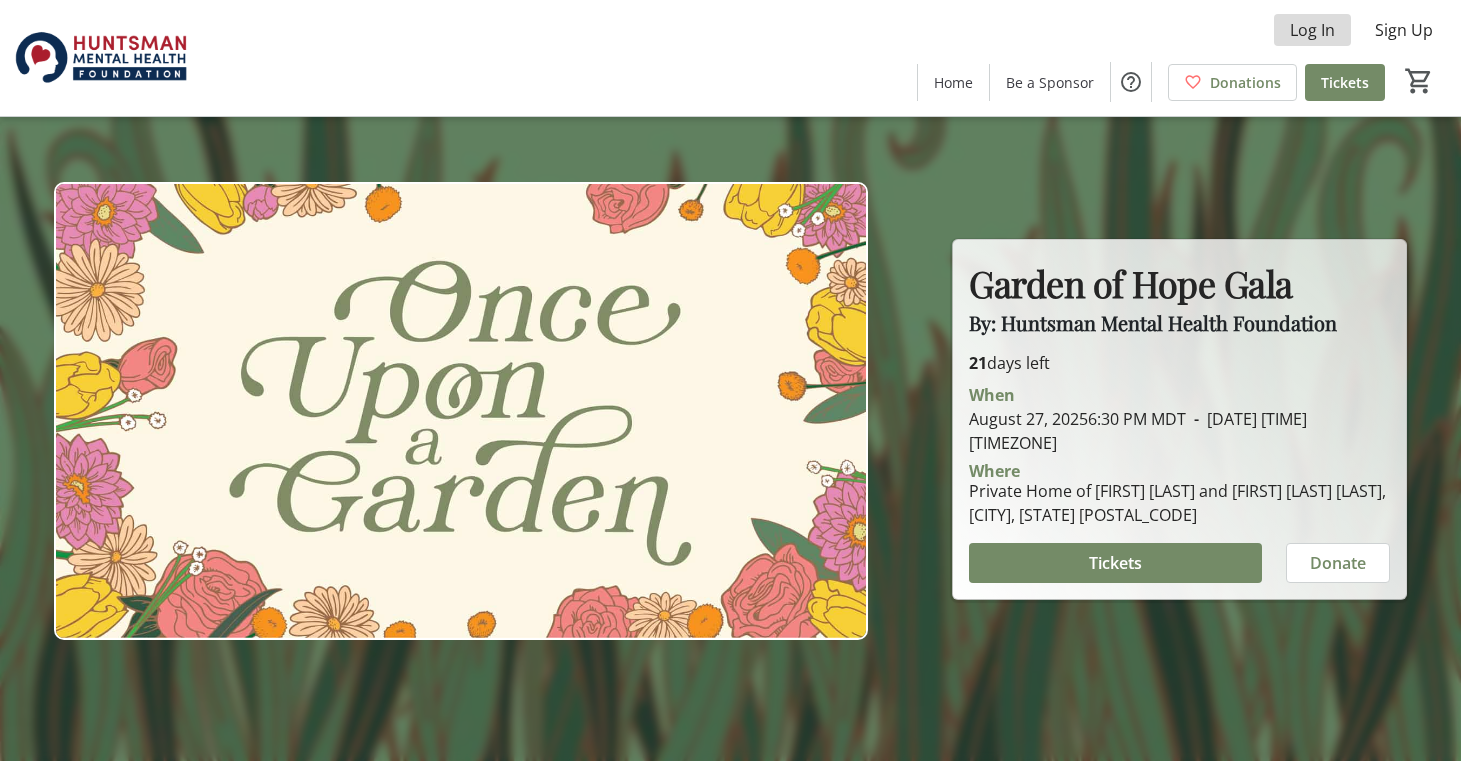 click on "Log In" 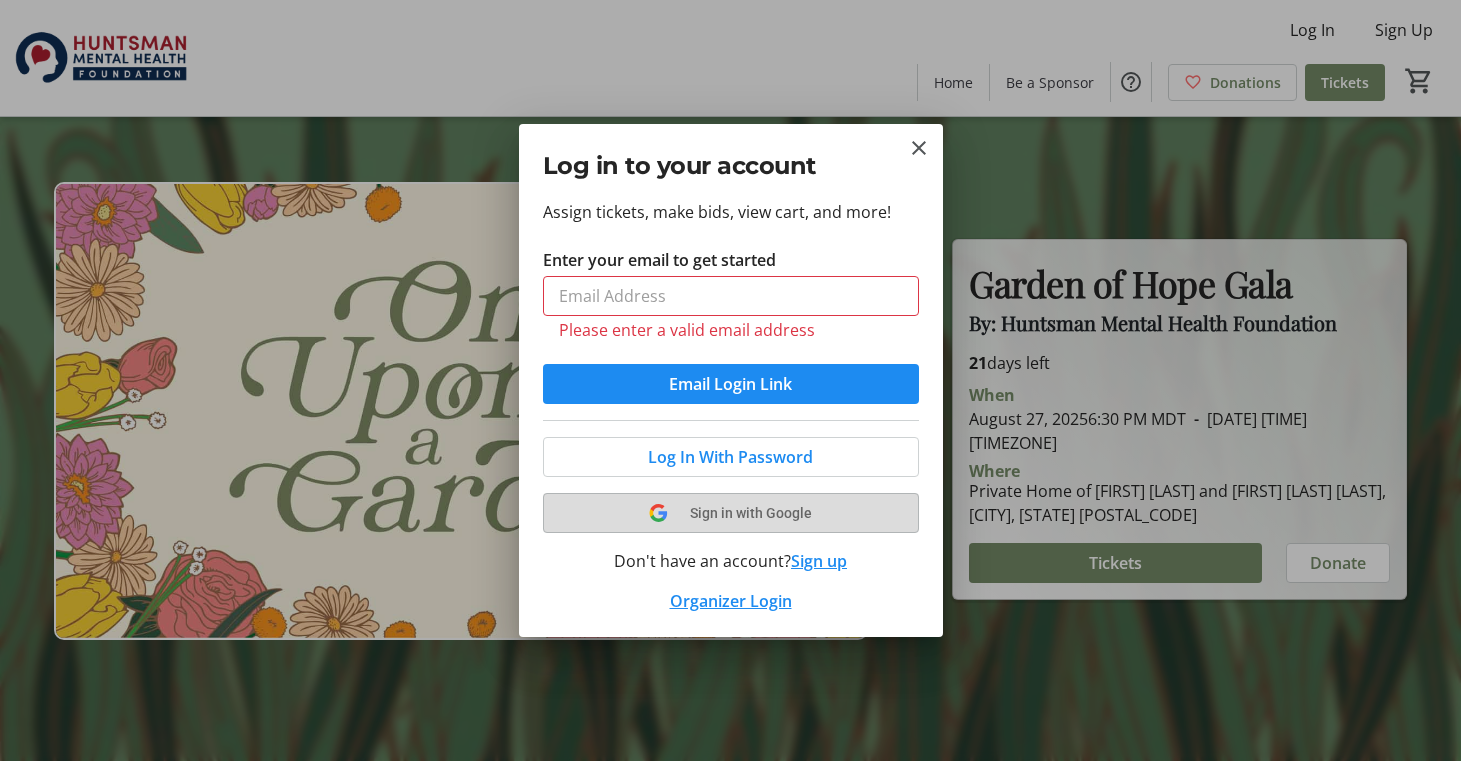 click on "Sign in with Google" at bounding box center (731, 513) 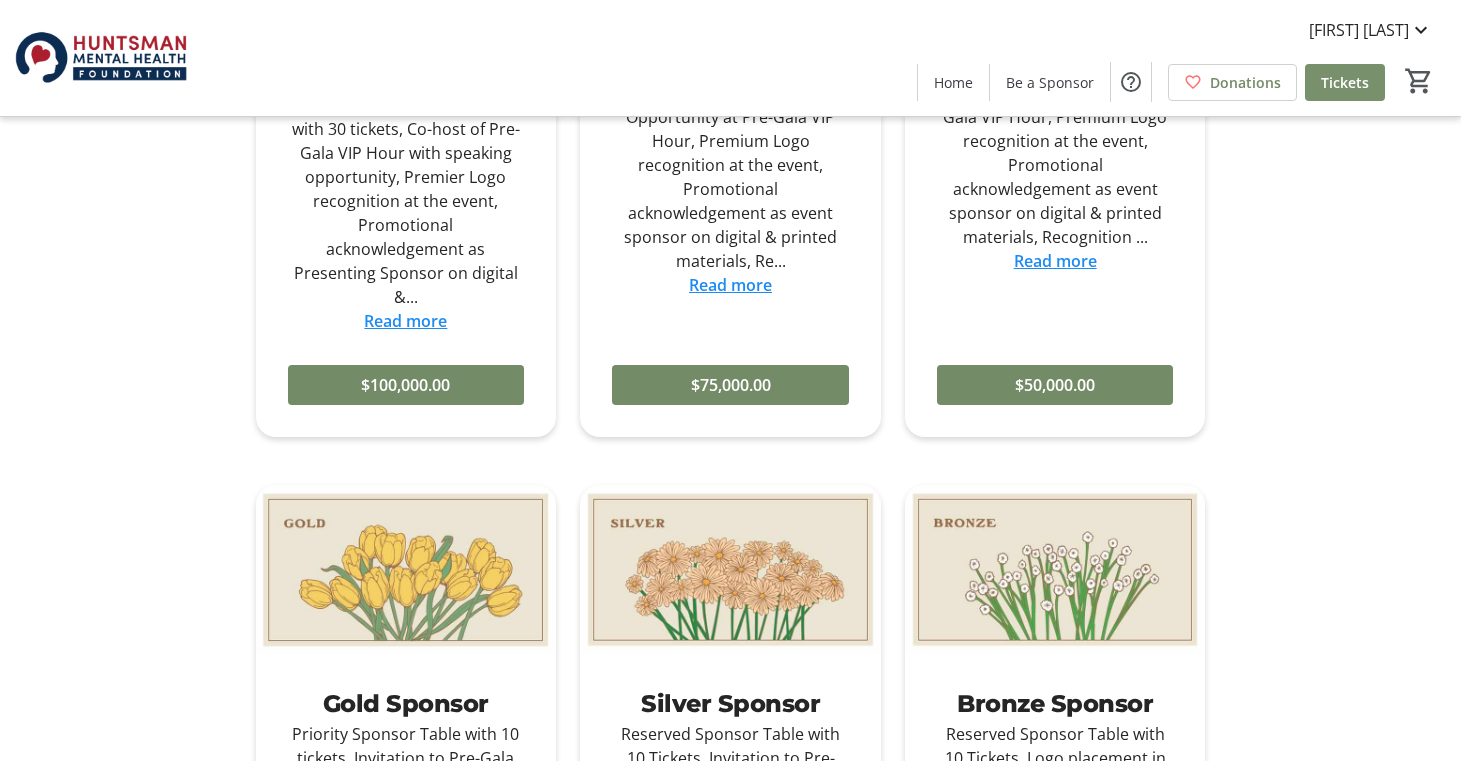 scroll, scrollTop: 966, scrollLeft: 0, axis: vertical 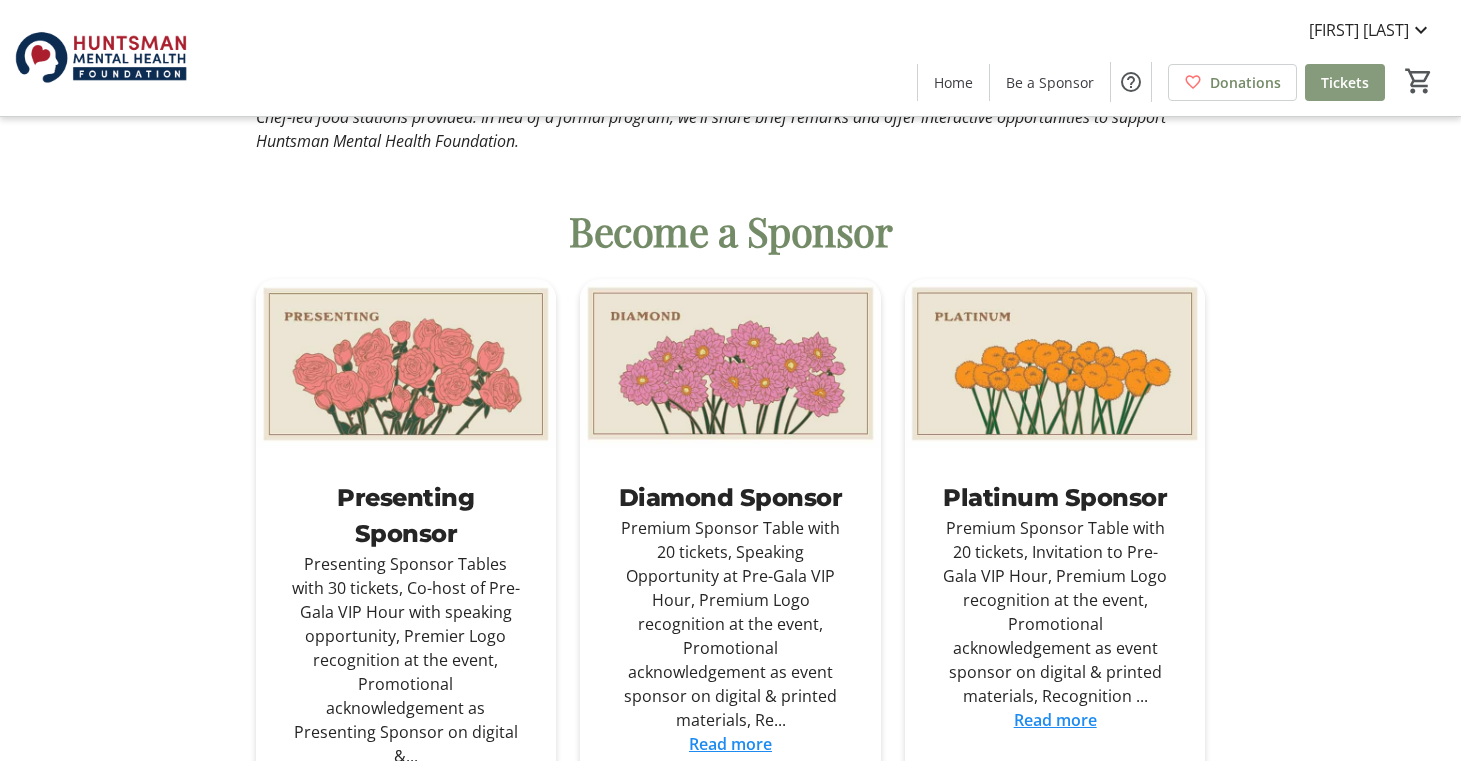 click on "Tickets" 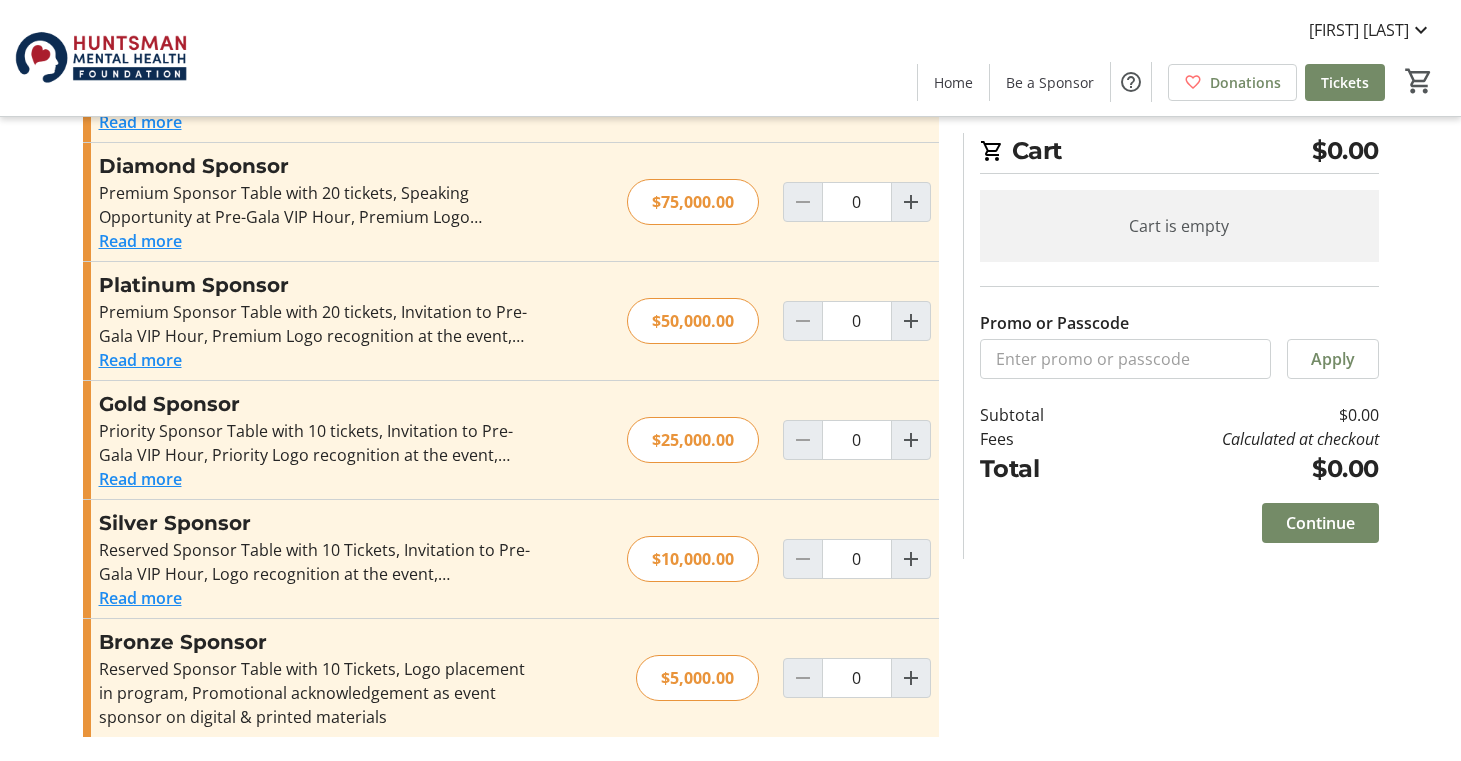 scroll, scrollTop: 0, scrollLeft: 0, axis: both 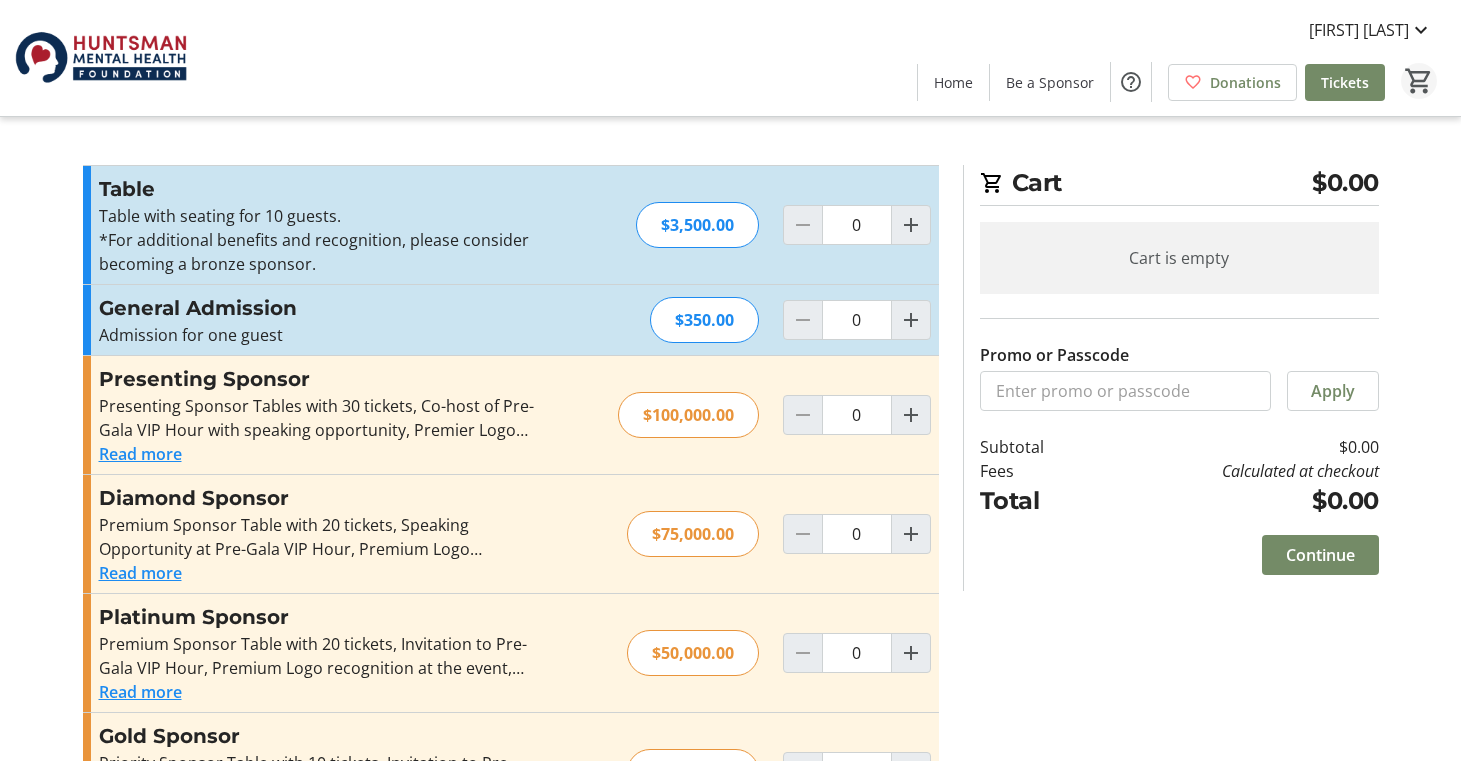 click on "0" 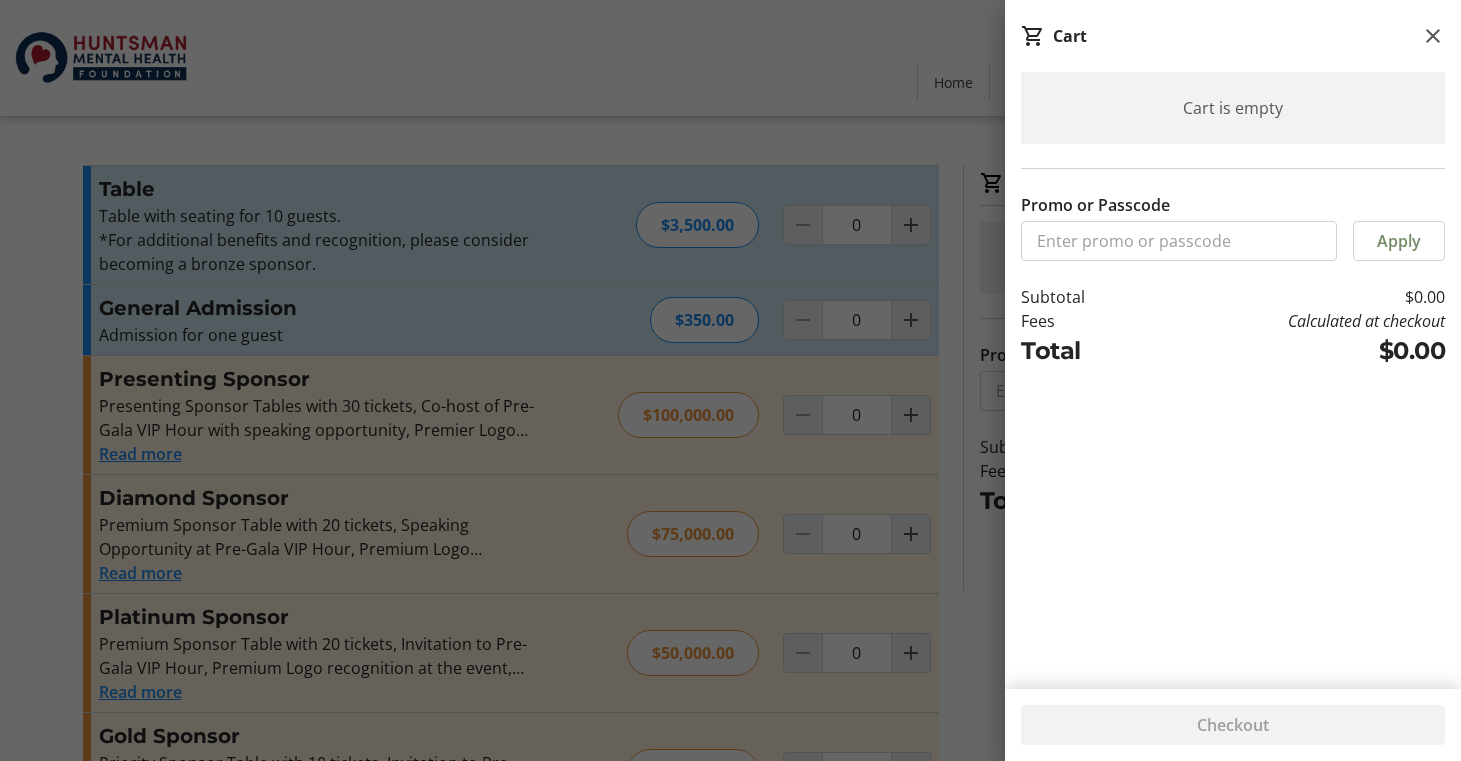 click 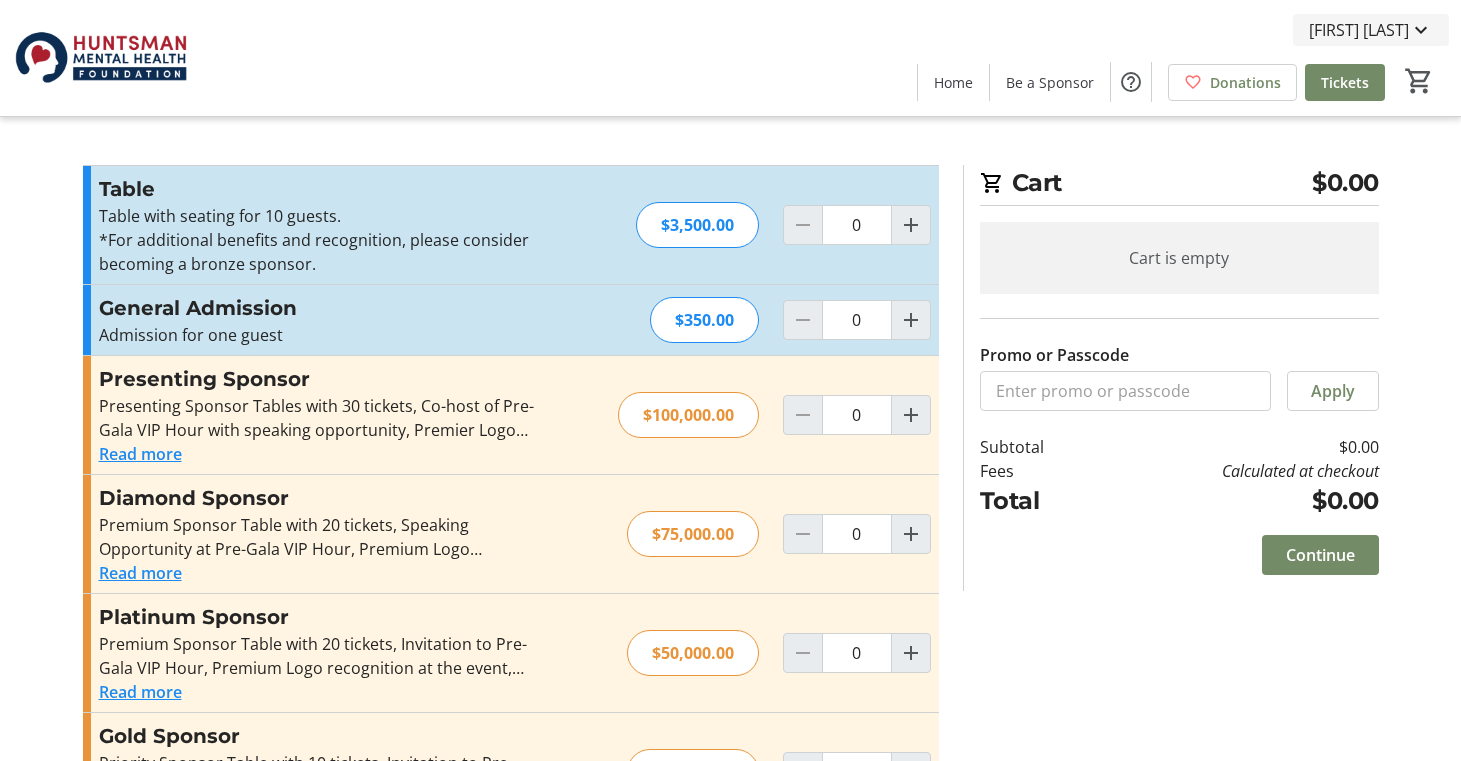 click on "[NAME] [NAME]" 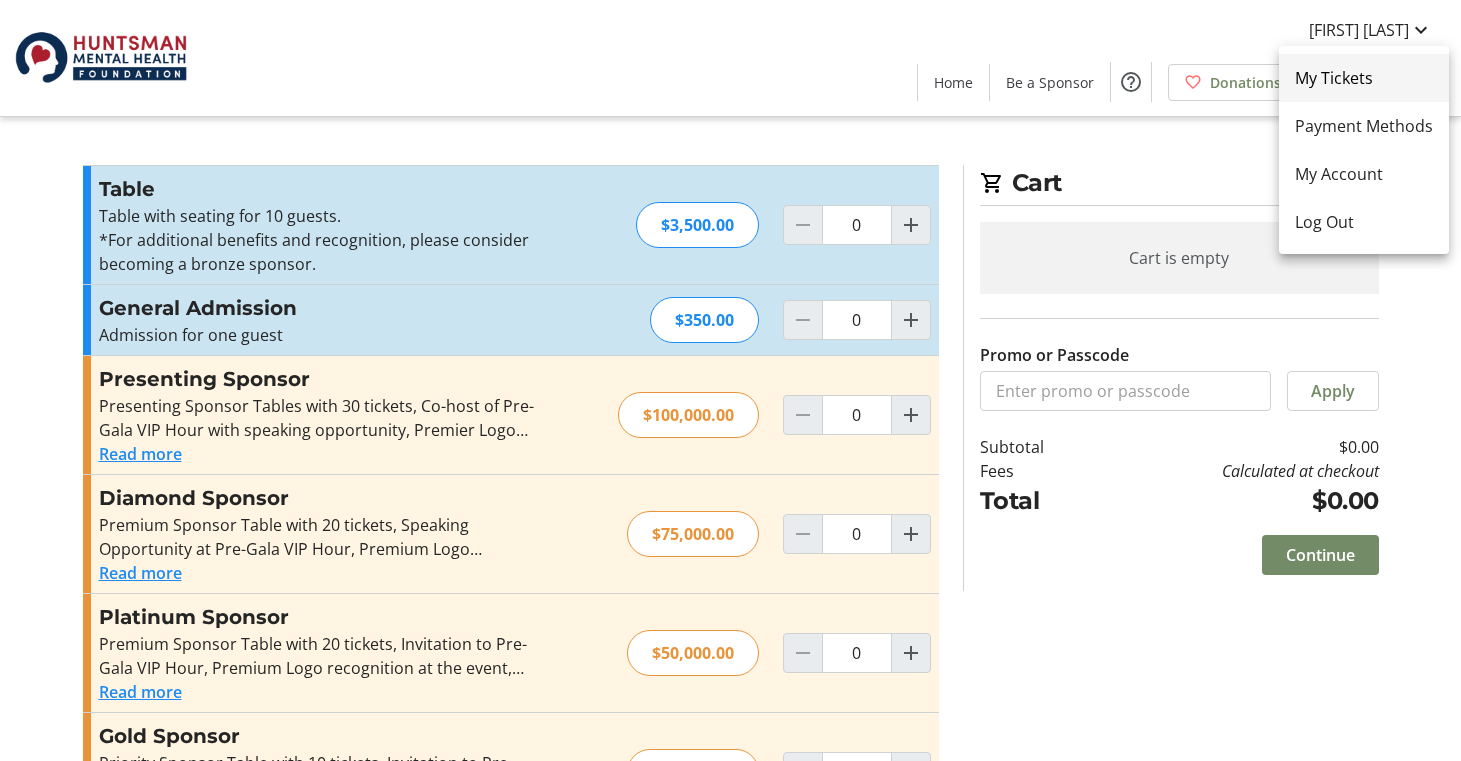 click on "My Tickets" at bounding box center (1364, 78) 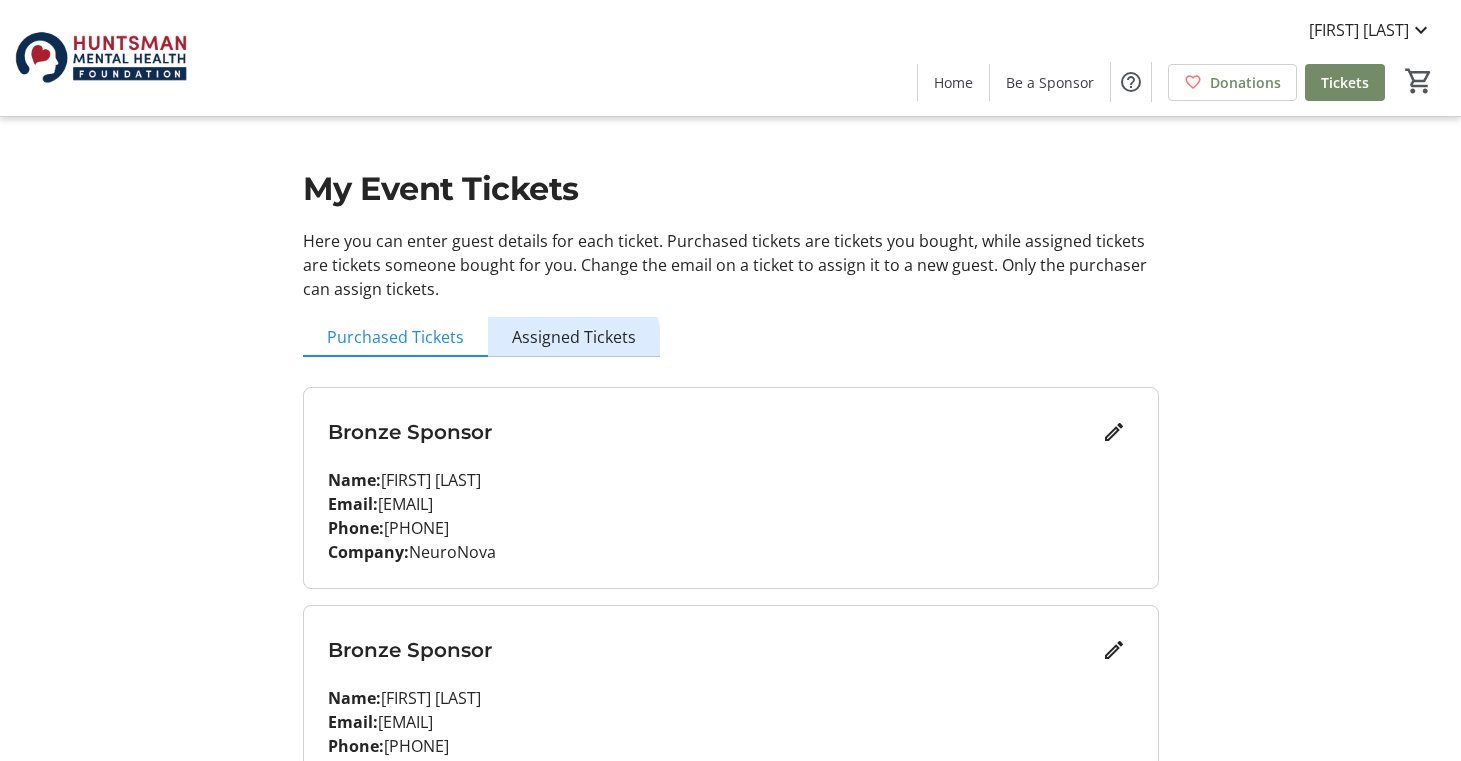 click on "Assigned Tickets" at bounding box center (574, 337) 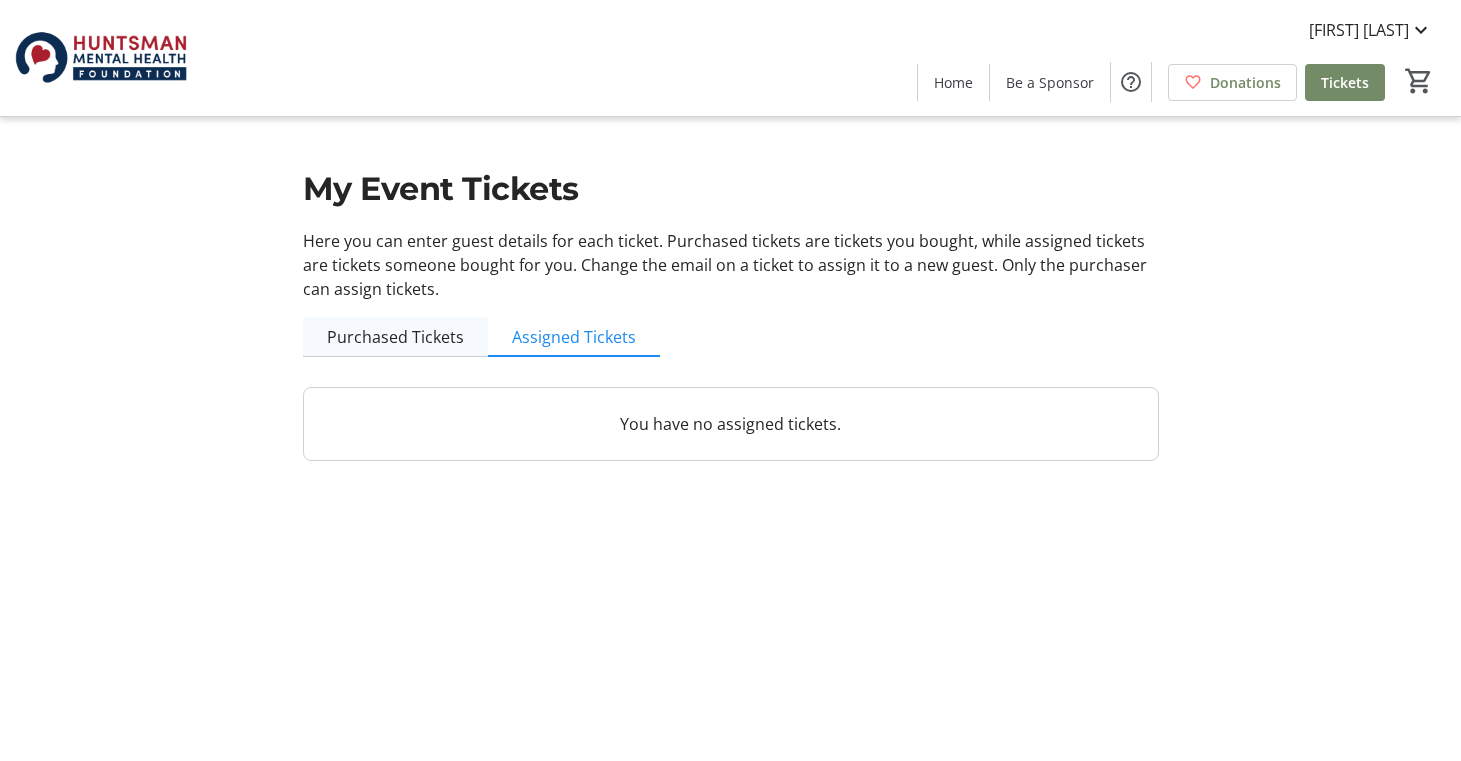 click on "Purchased Tickets" at bounding box center [395, 337] 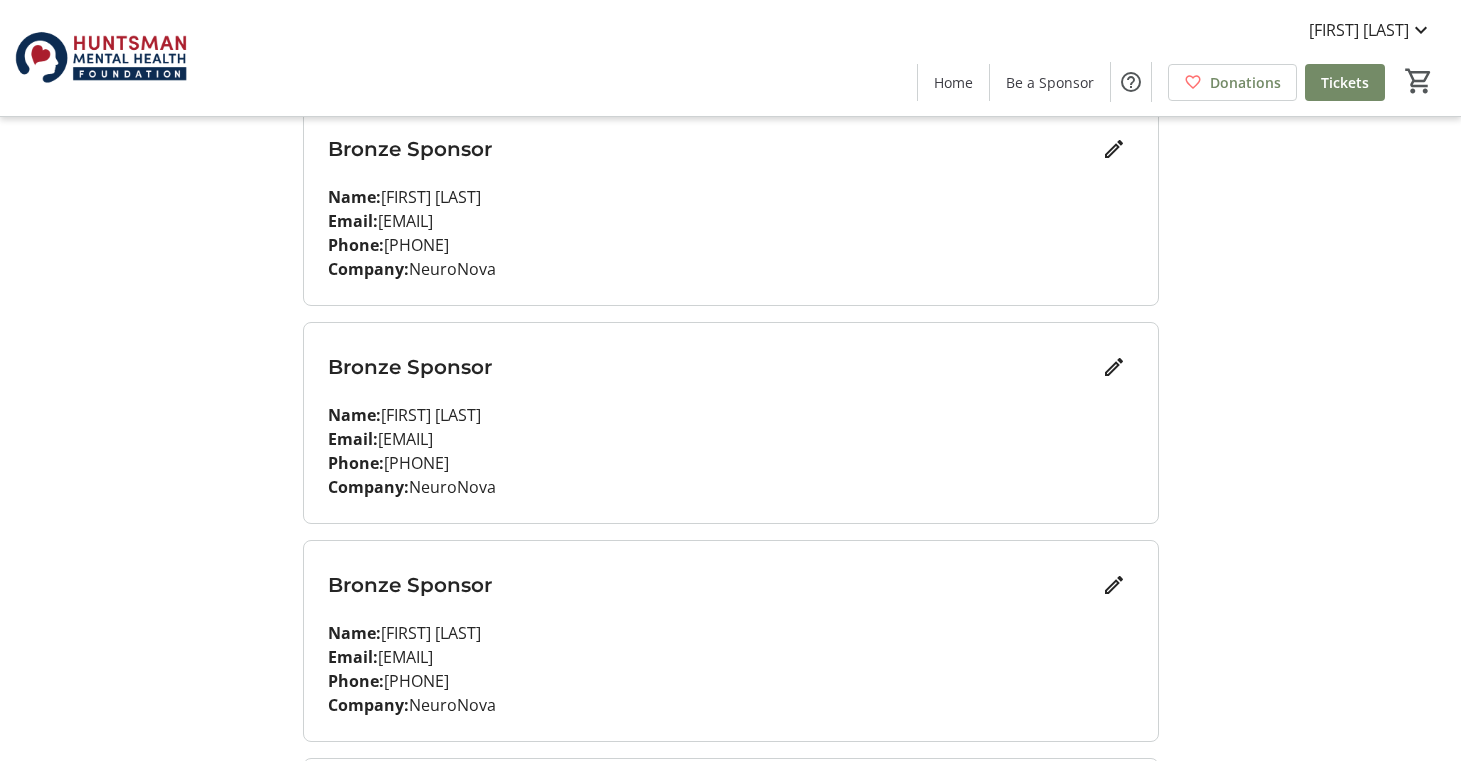 scroll, scrollTop: 1377, scrollLeft: 0, axis: vertical 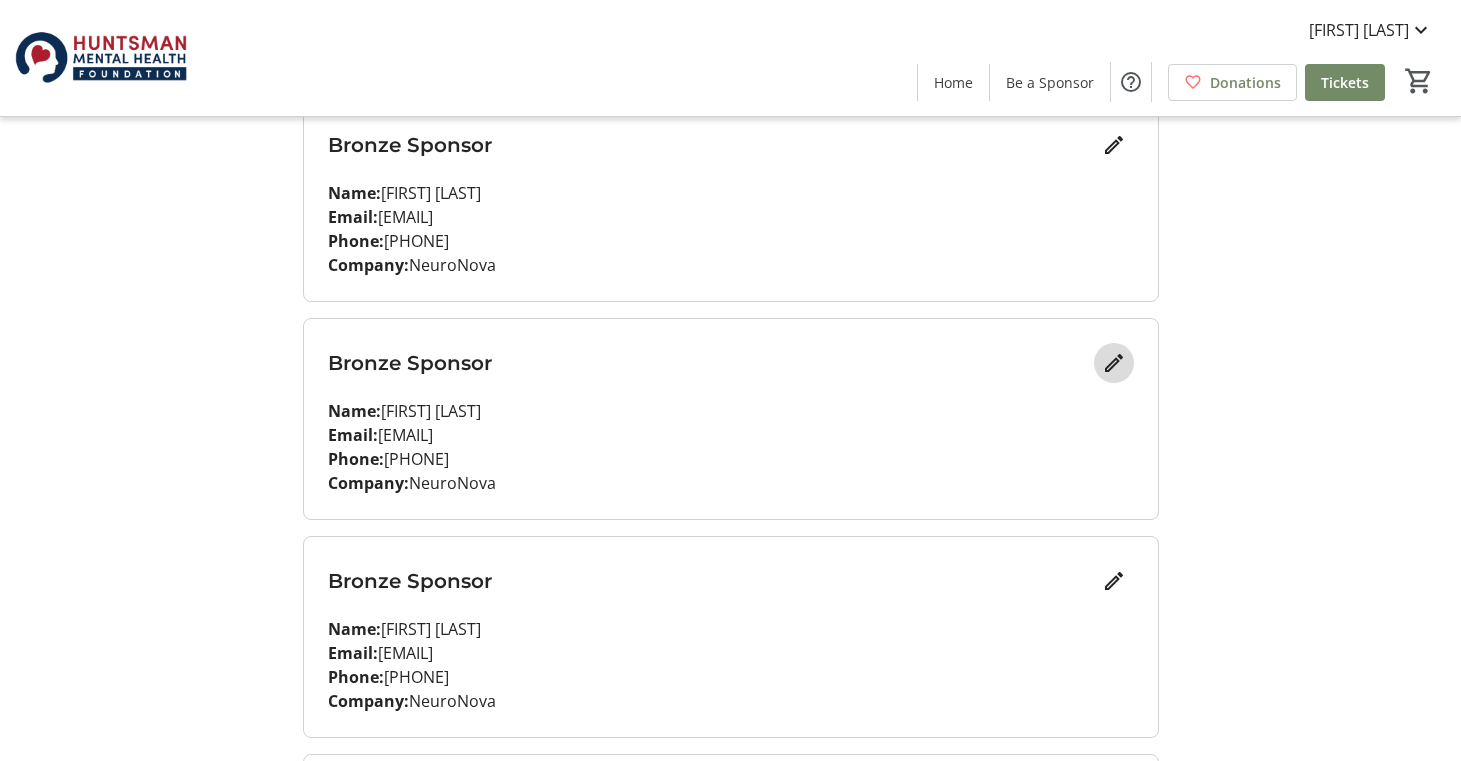 click 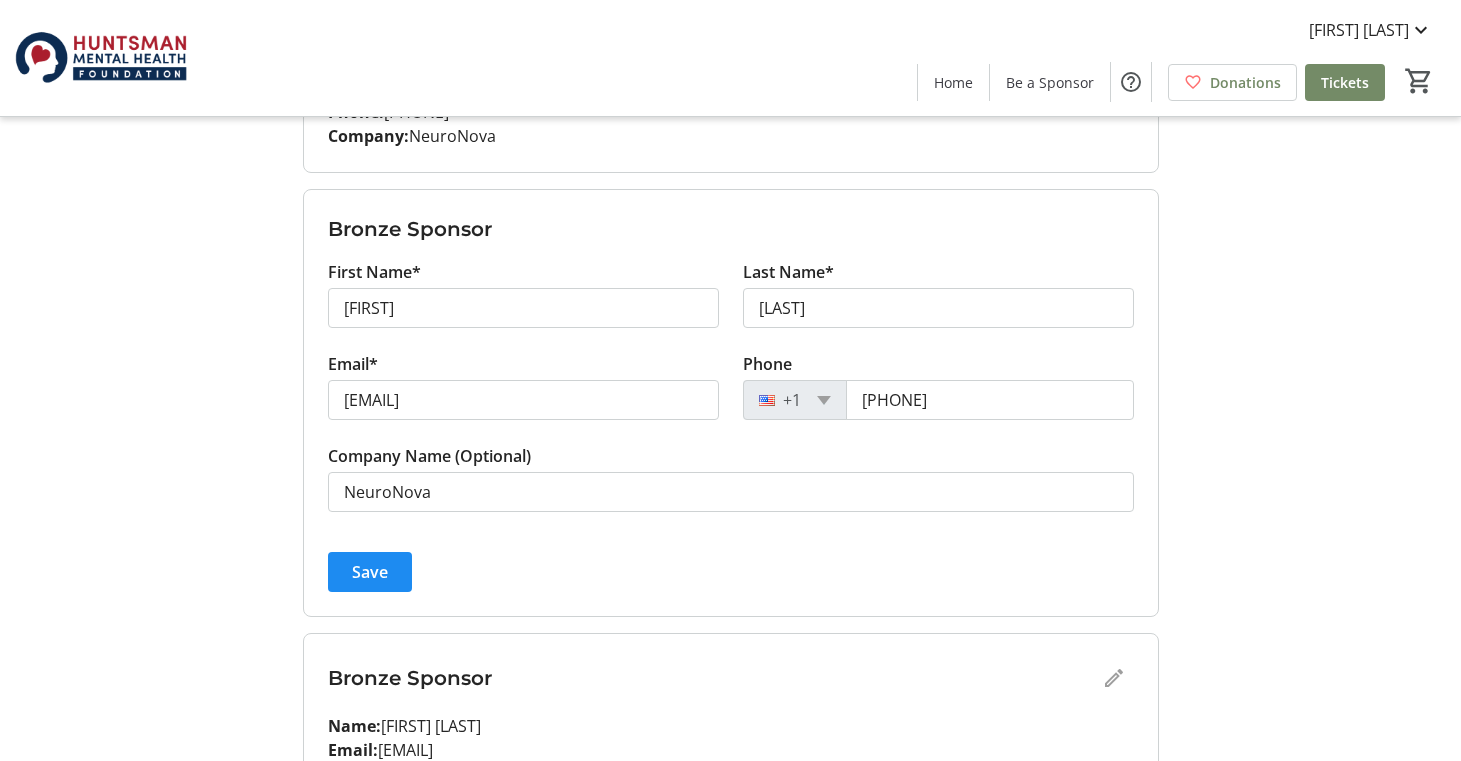 scroll, scrollTop: 1450, scrollLeft: 0, axis: vertical 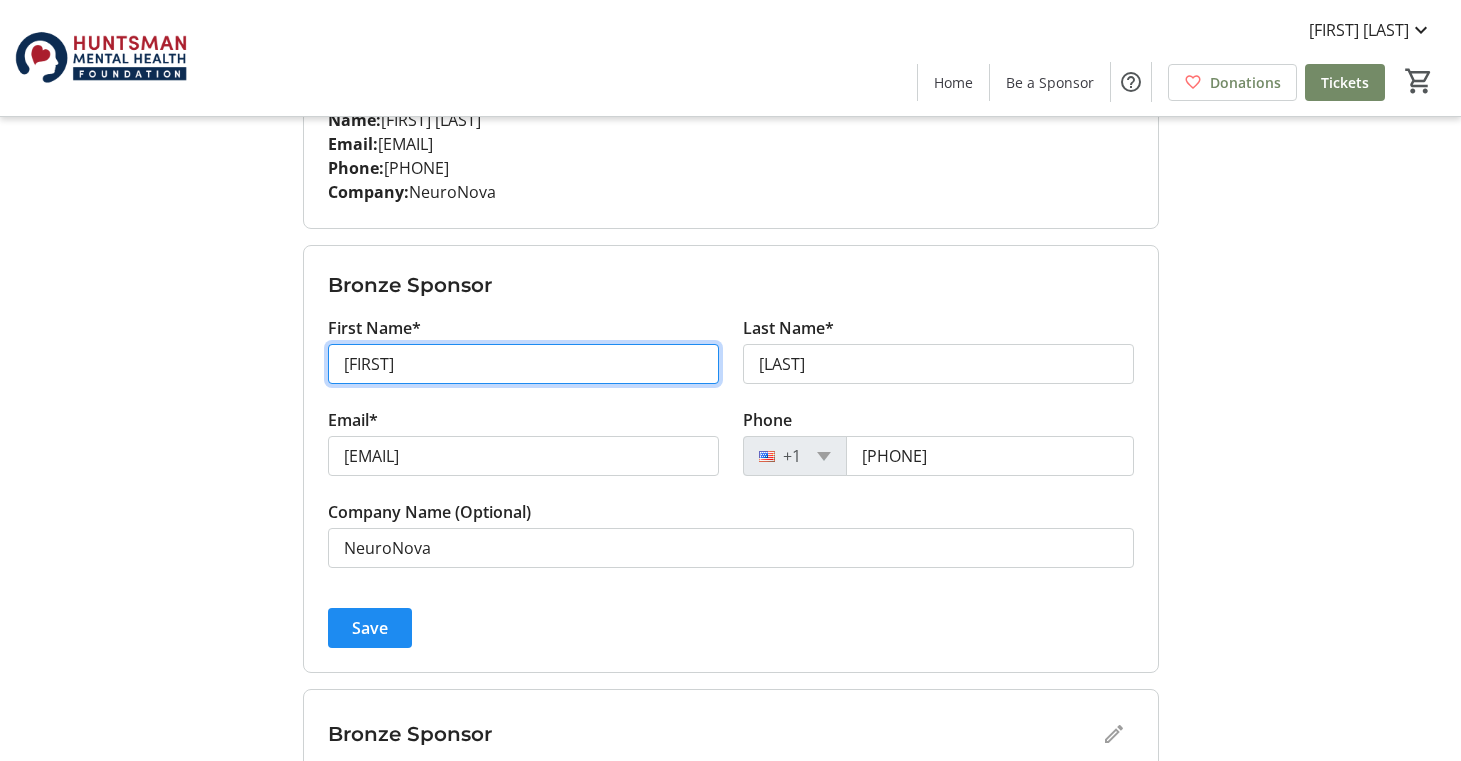 click on "Jalyn" at bounding box center (523, 364) 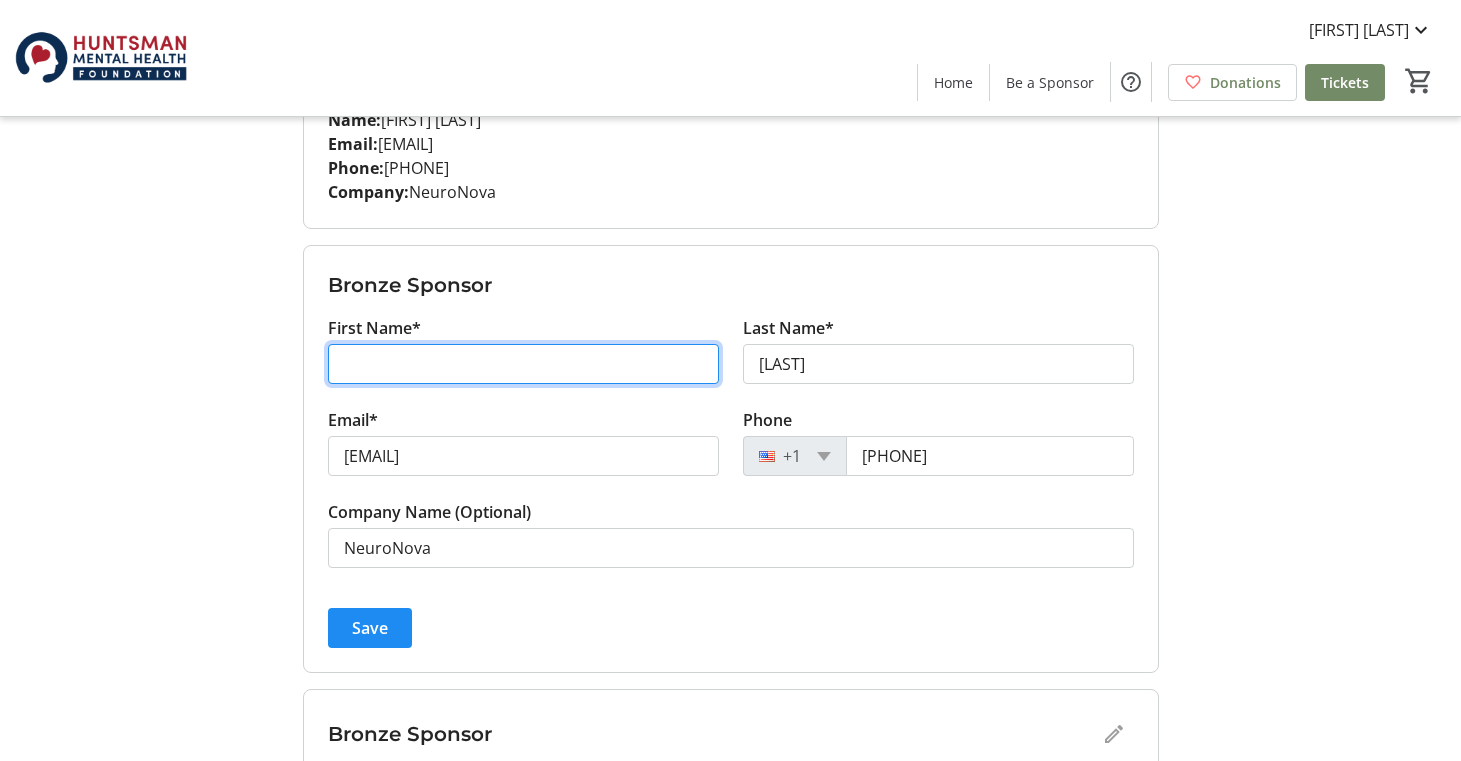 type 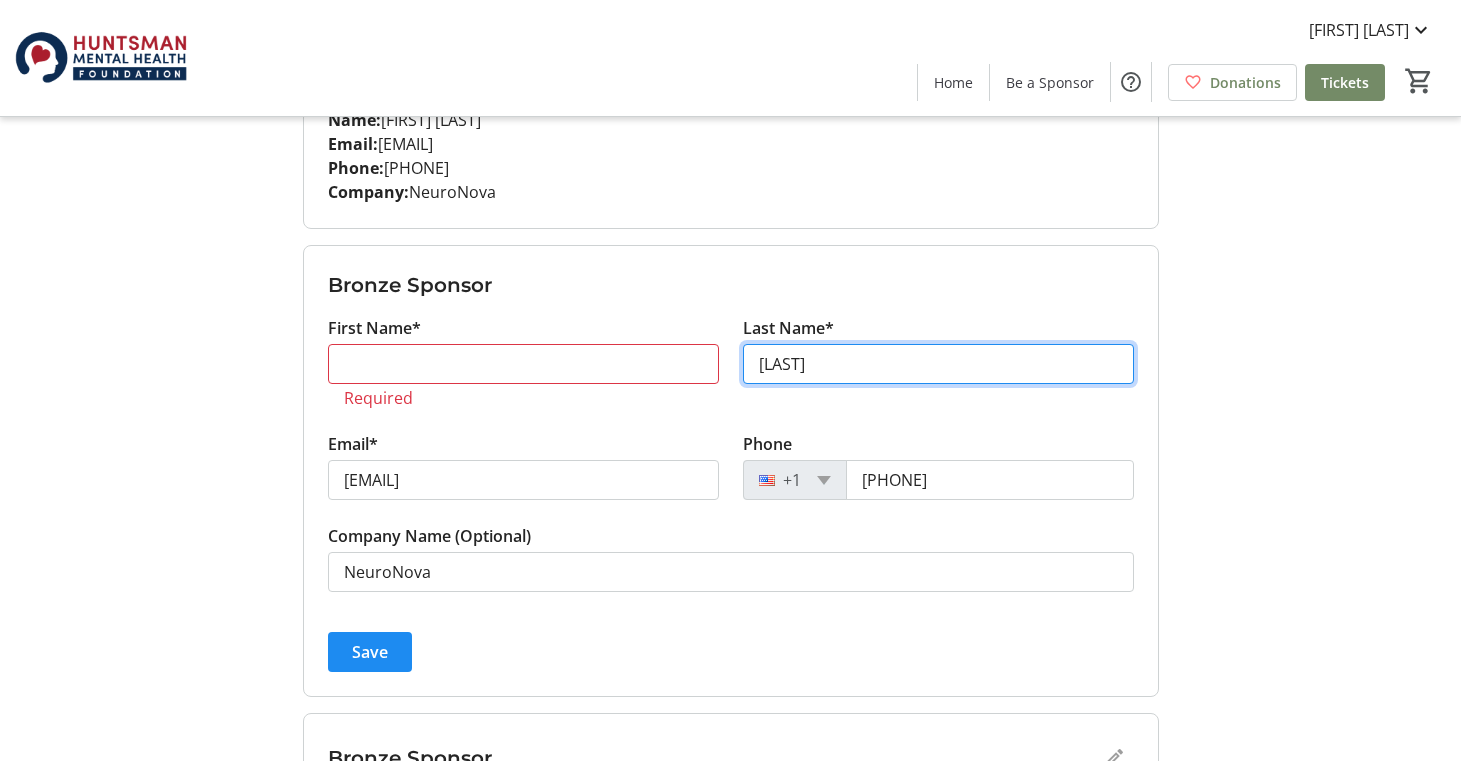 click on "Shaw" at bounding box center [938, 364] 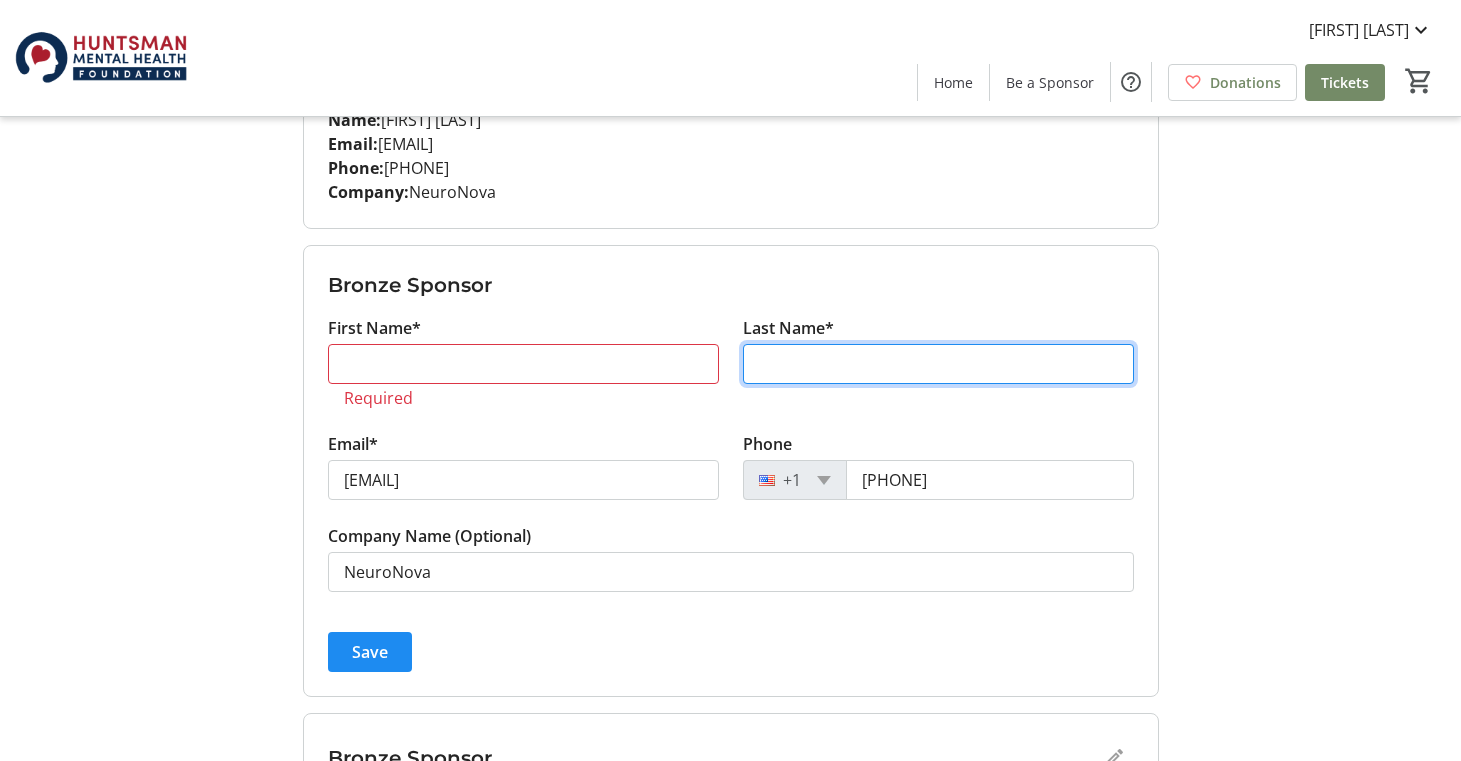 type 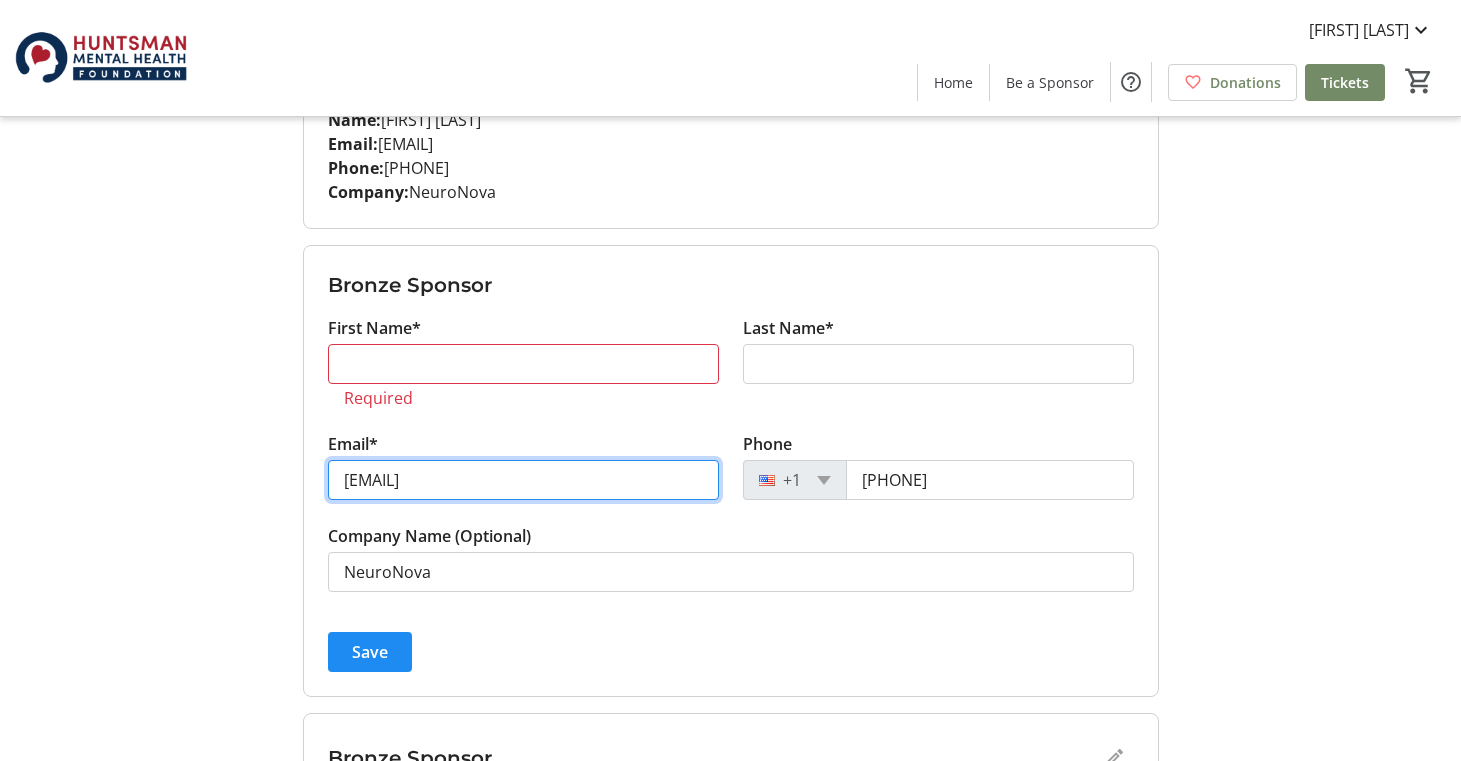click on "jalyn@neuronovaco.com" at bounding box center (523, 480) 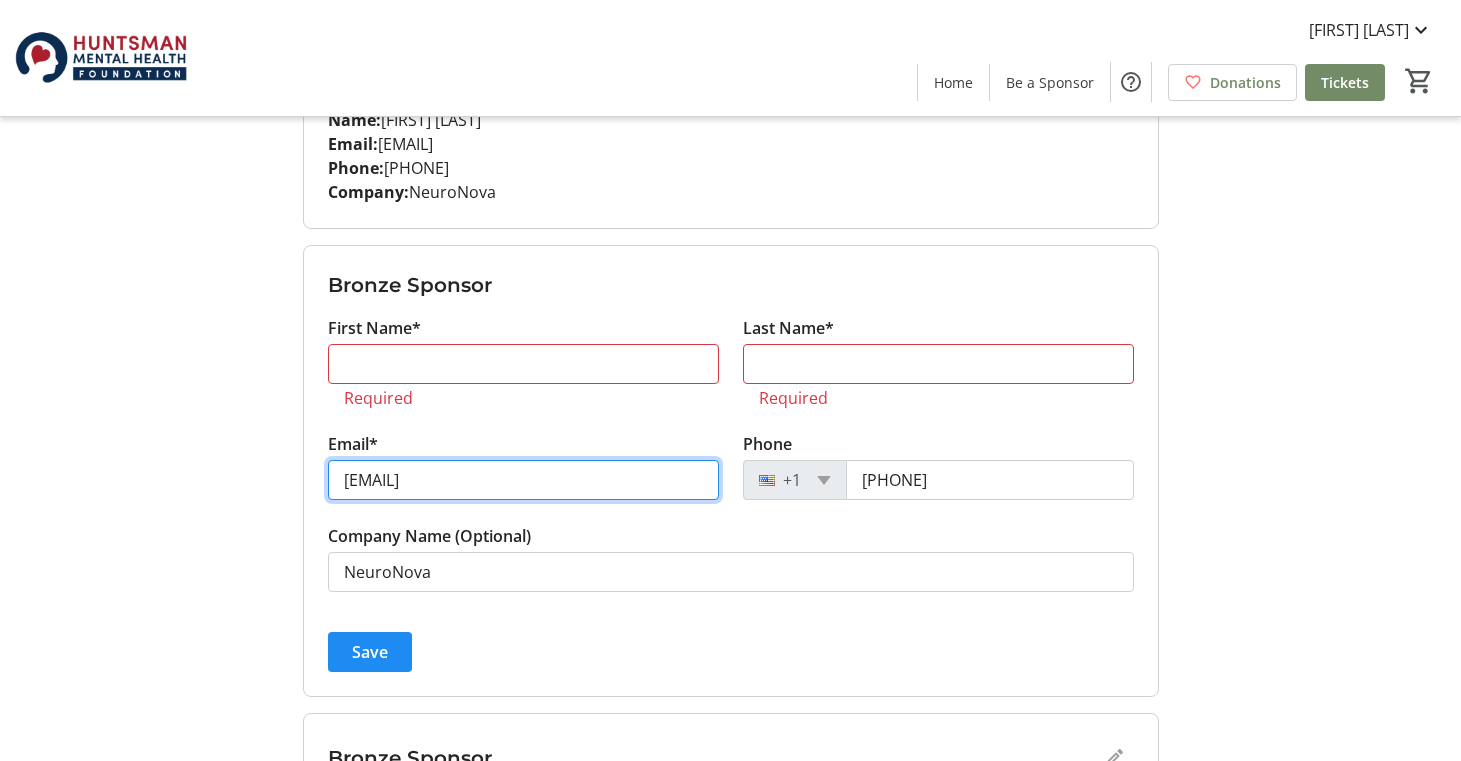 click on "jalyn@neuronovaco.com" at bounding box center (523, 480) 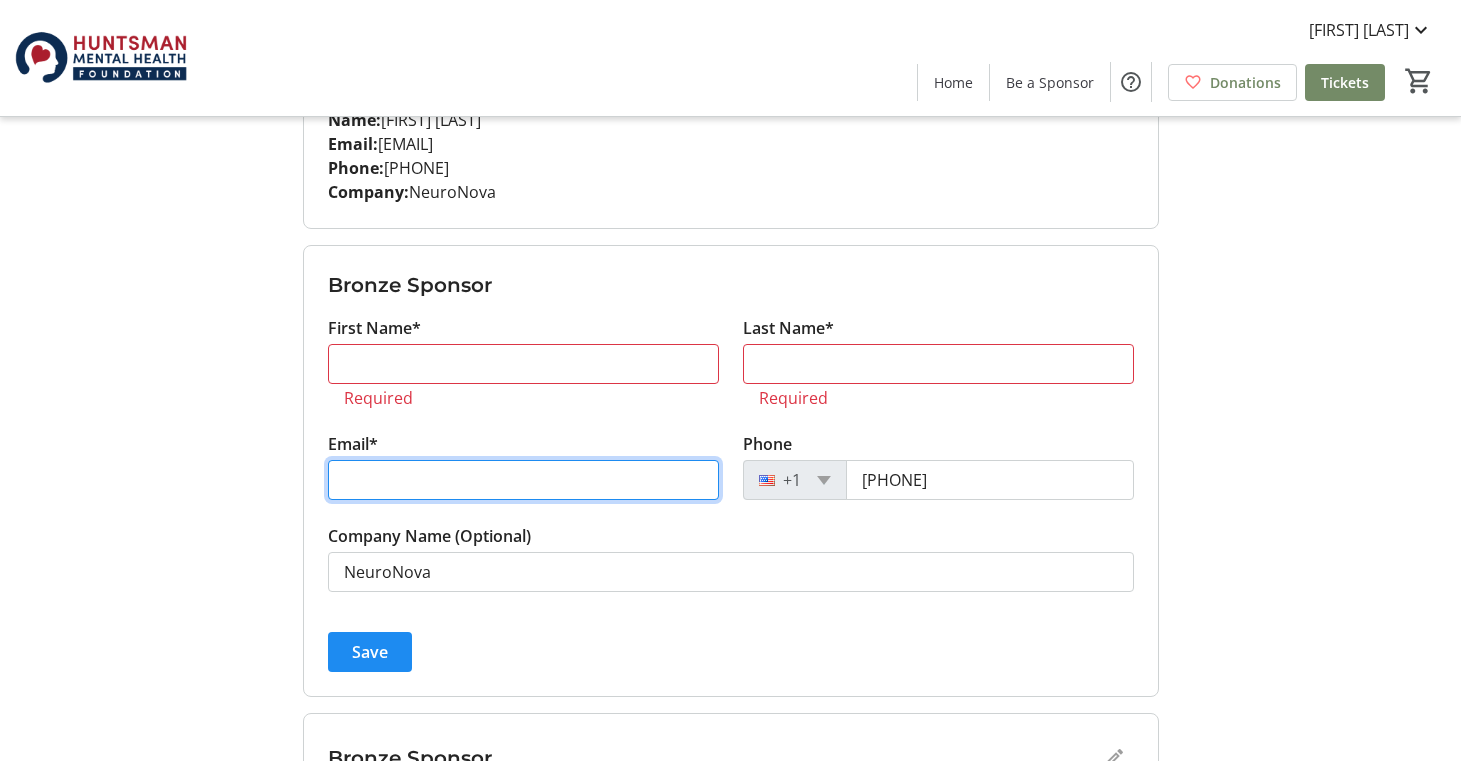 type 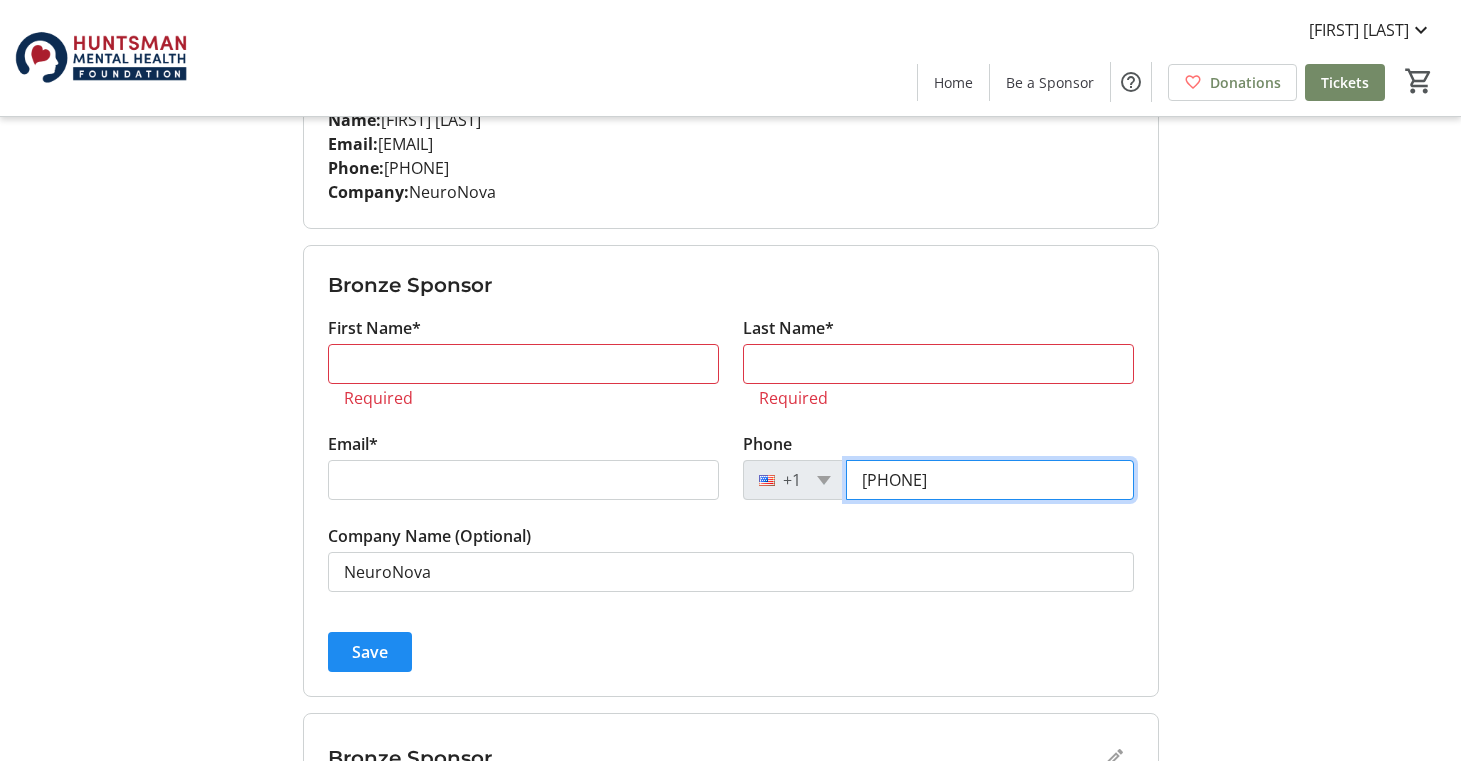 click on "(208) 697-9296" at bounding box center [990, 480] 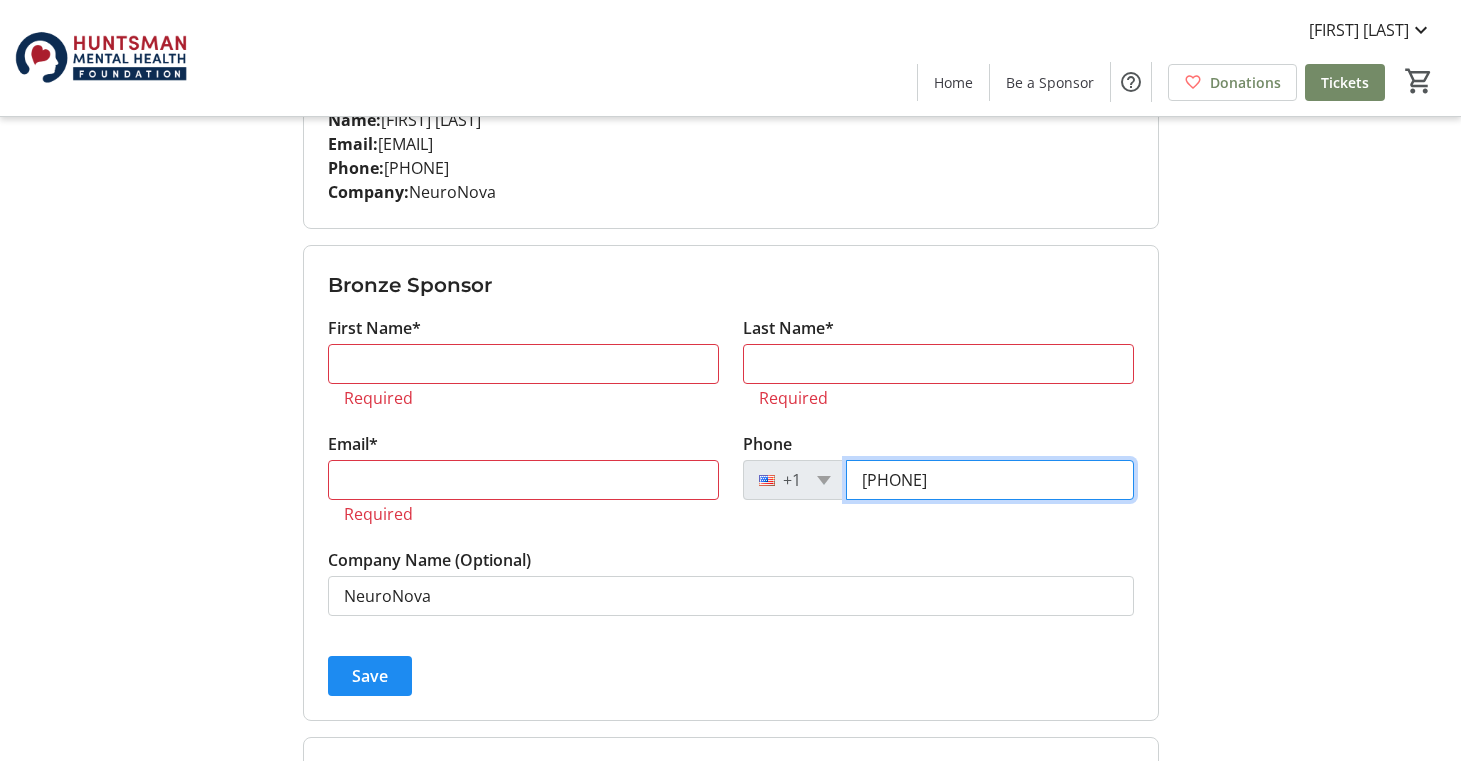 click on "(208) 697-9296" at bounding box center (990, 480) 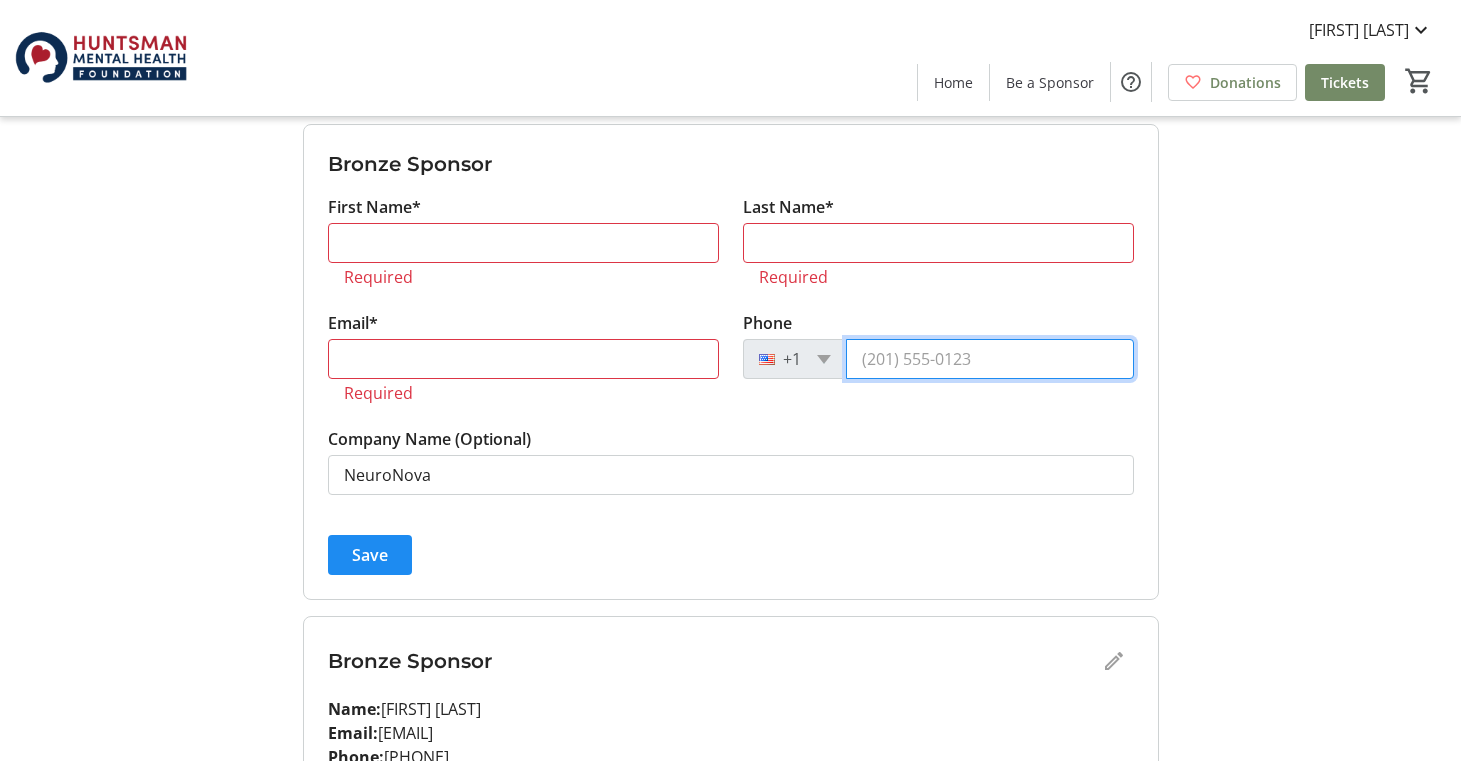 scroll, scrollTop: 1573, scrollLeft: 0, axis: vertical 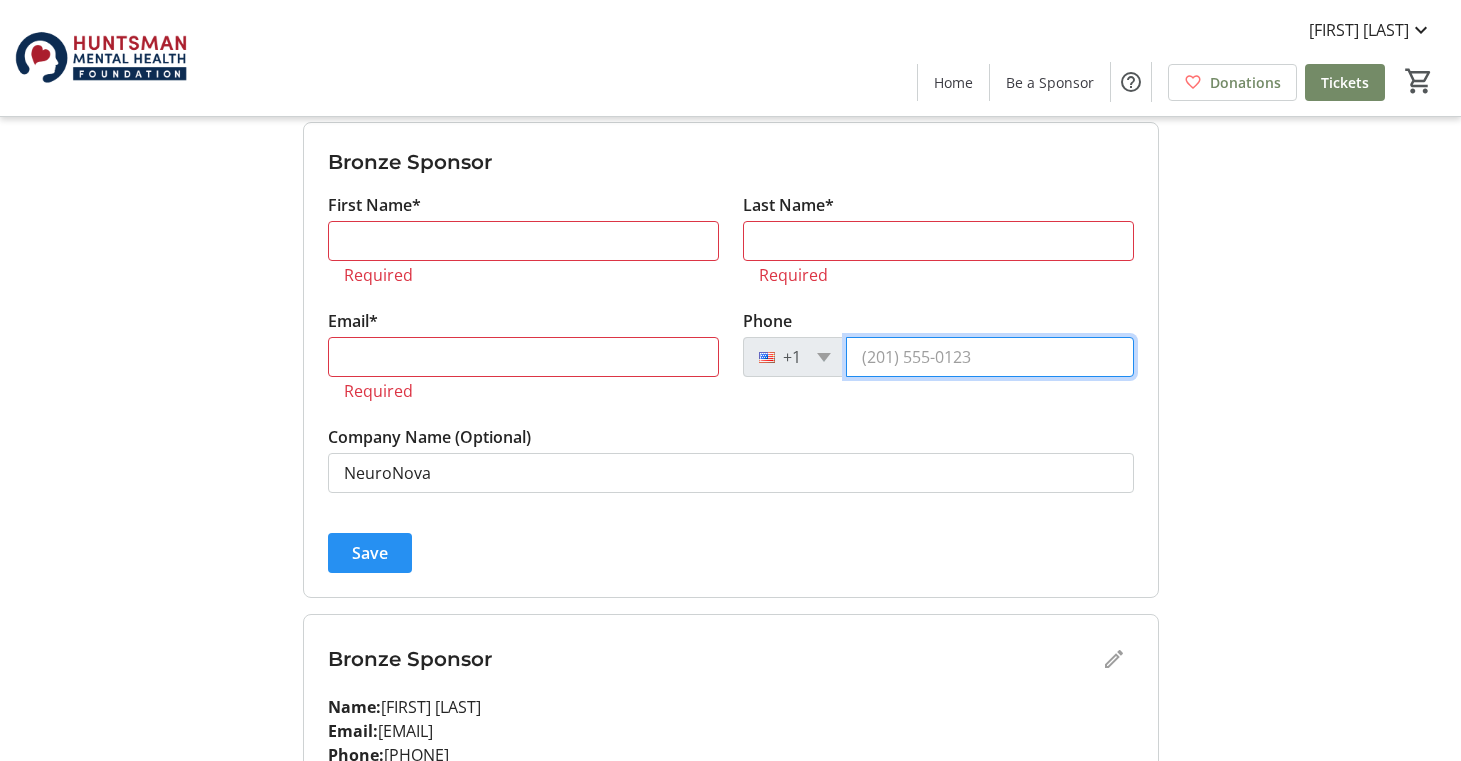 type 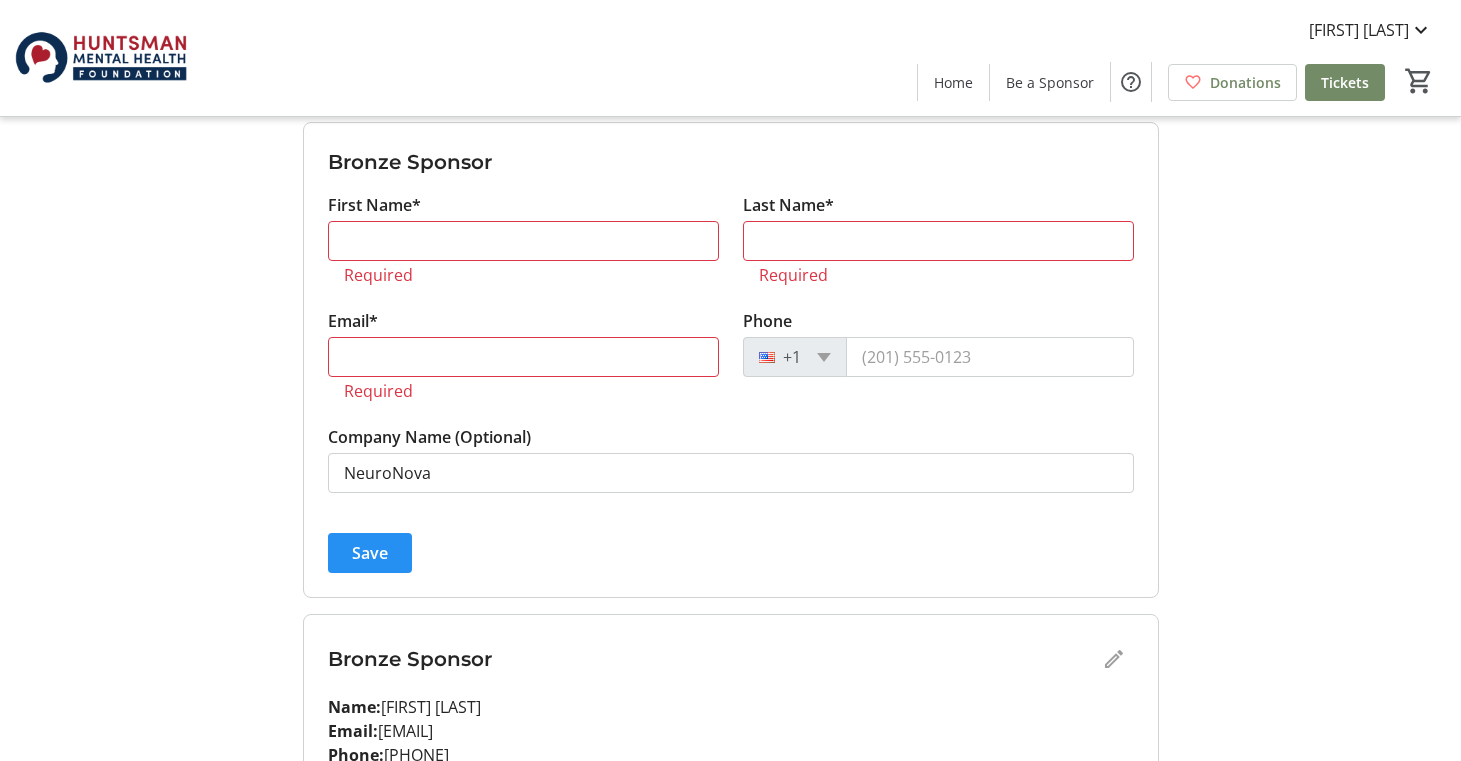 click 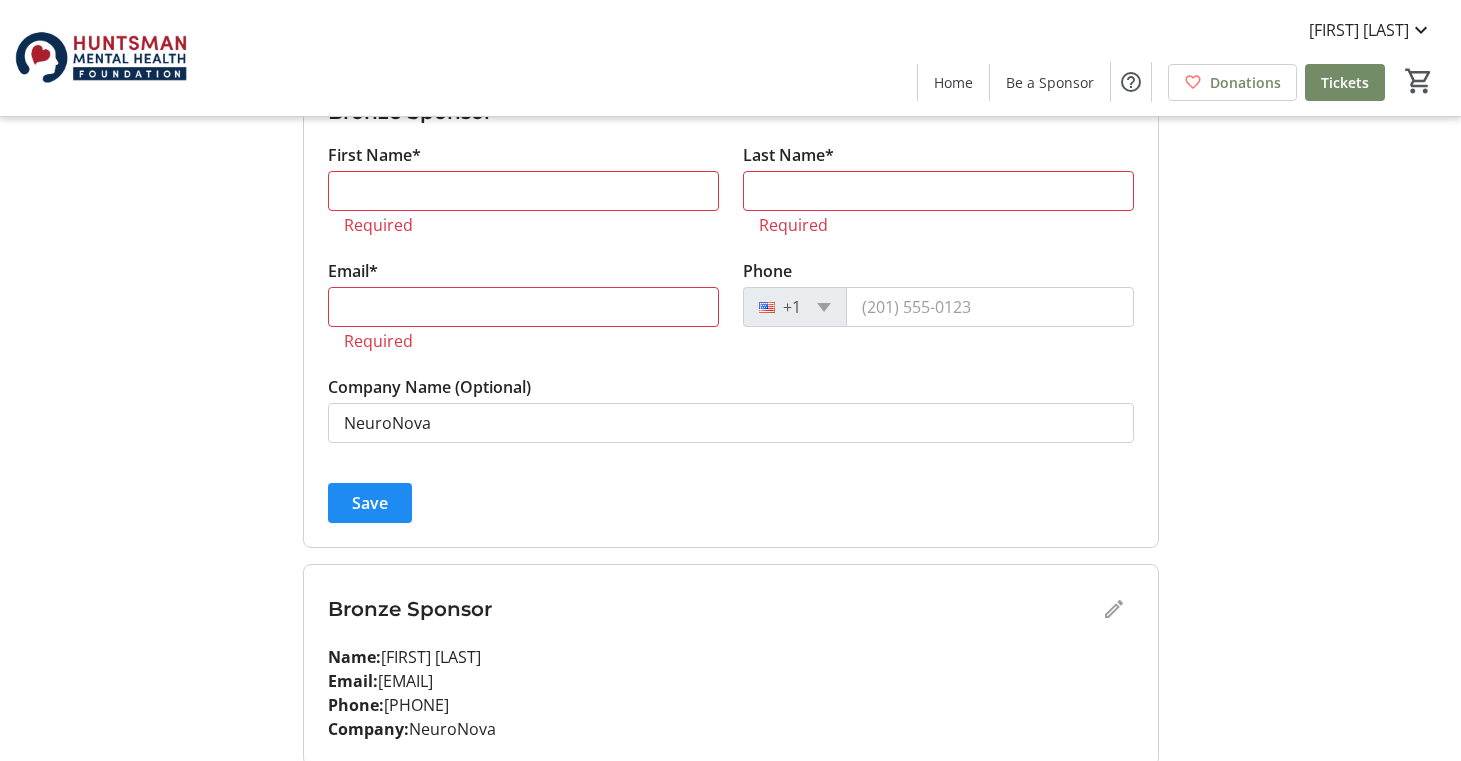 scroll, scrollTop: 2144, scrollLeft: 0, axis: vertical 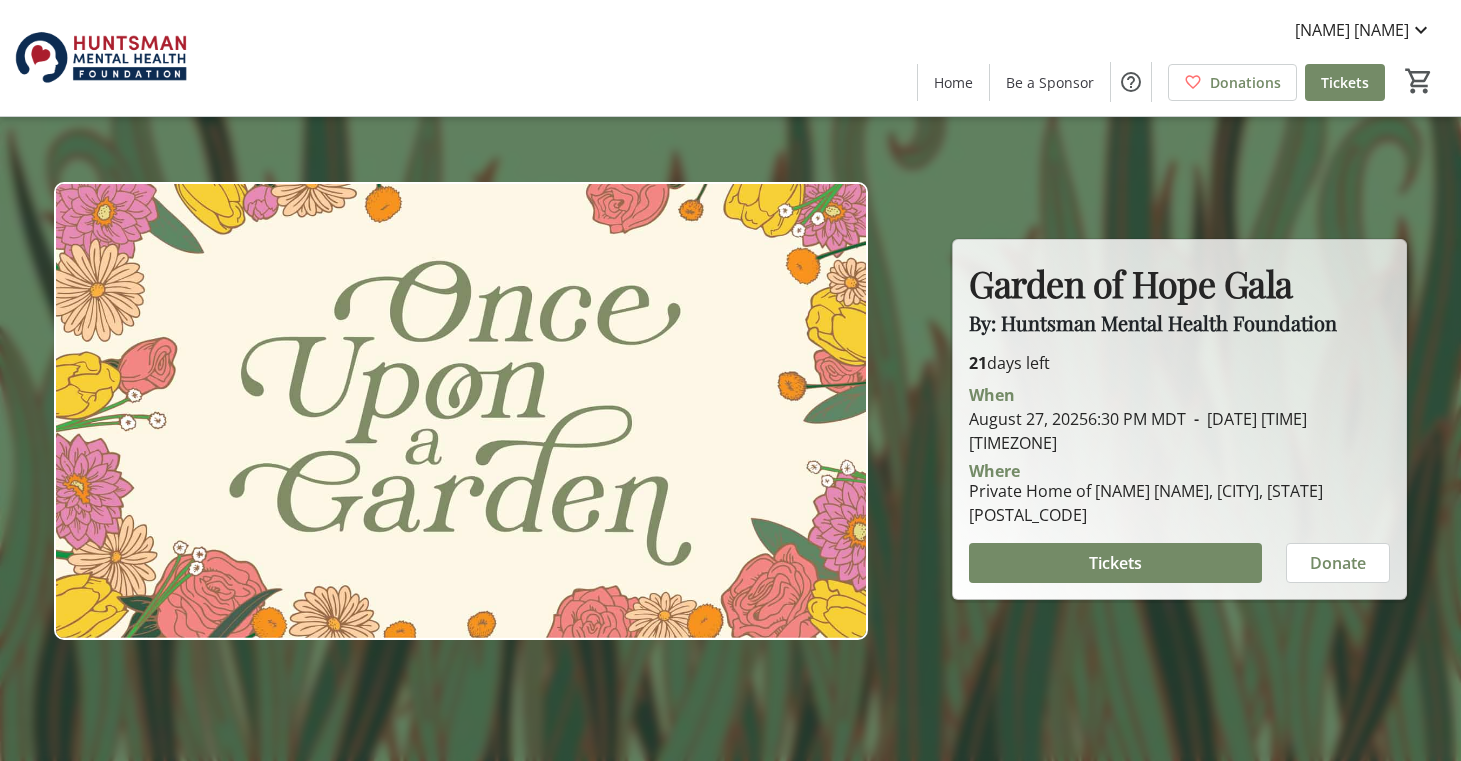 drag, startPoint x: 1188, startPoint y: 513, endPoint x: 956, endPoint y: 495, distance: 232.69724 